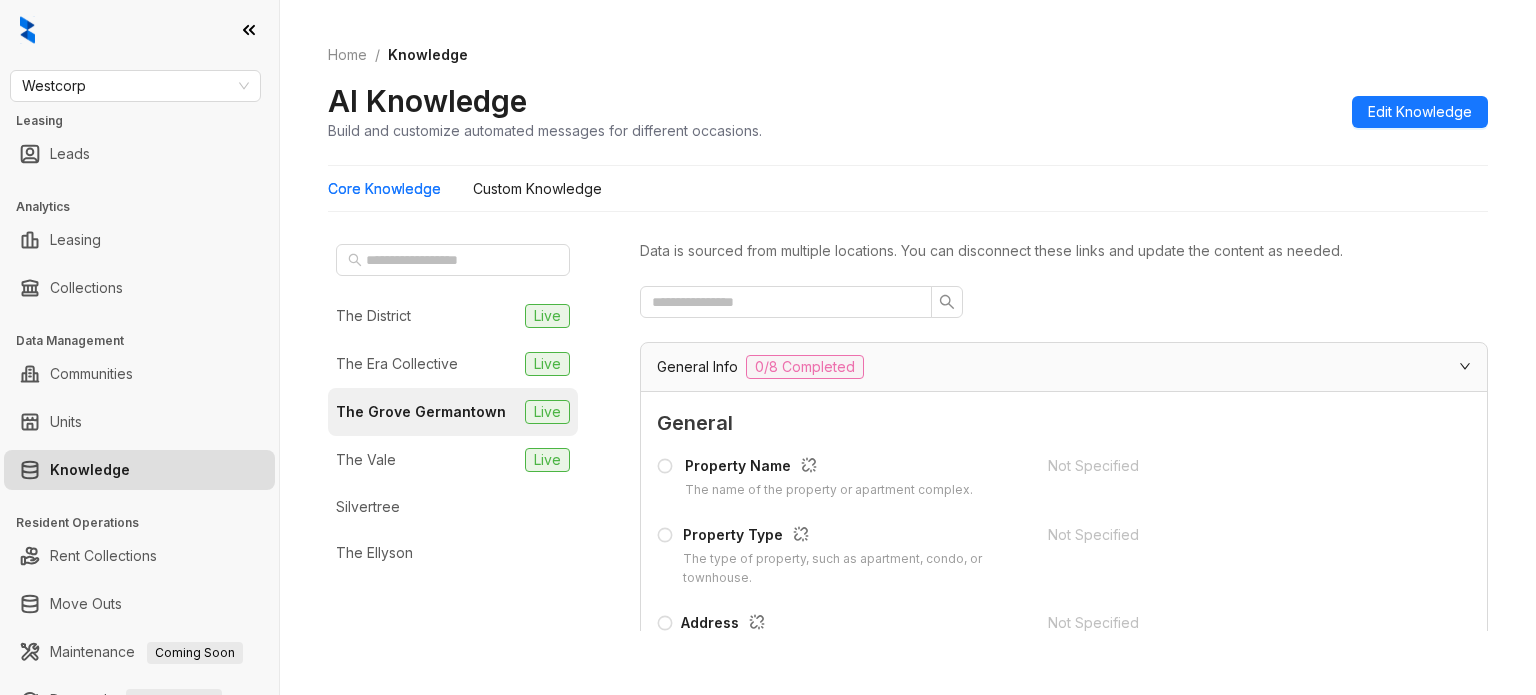 scroll, scrollTop: 0, scrollLeft: 0, axis: both 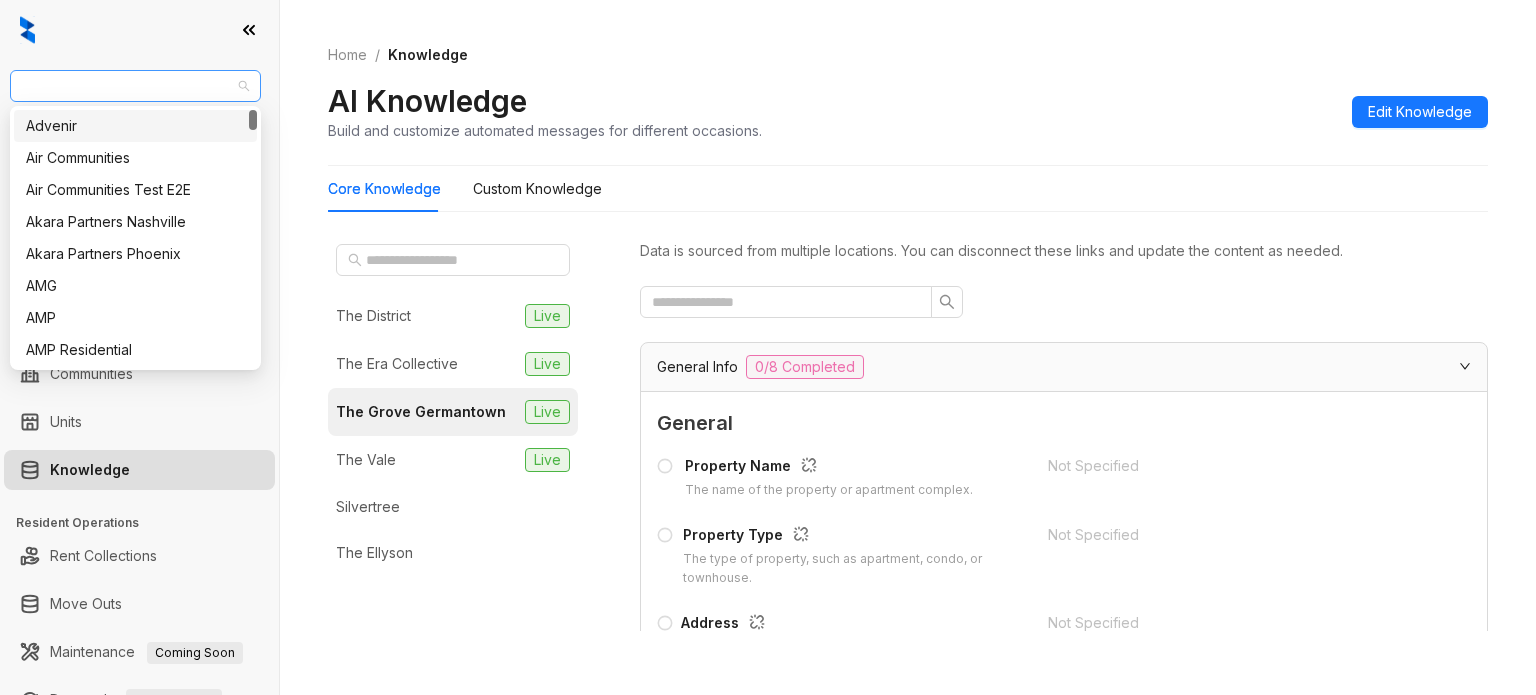 click on "Westcorp" at bounding box center (135, 86) 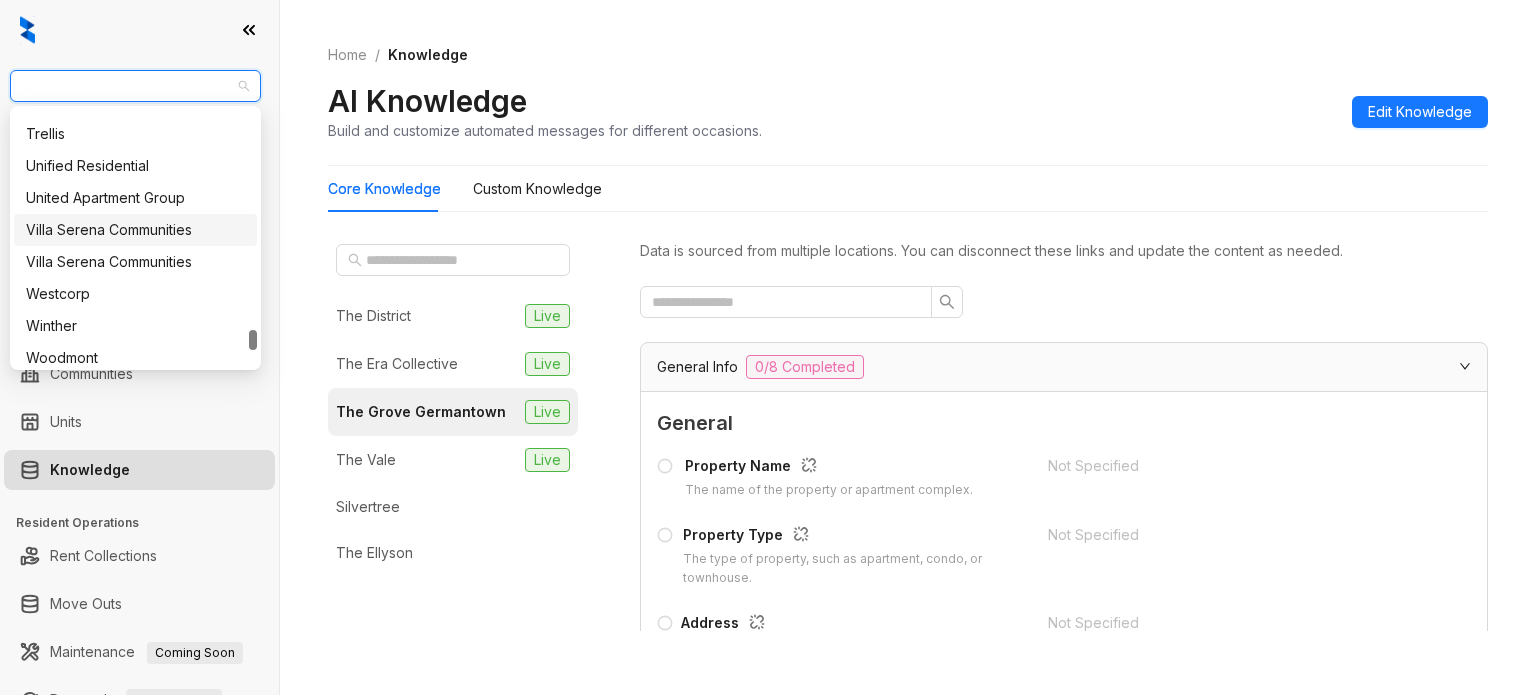 scroll, scrollTop: 2708, scrollLeft: 0, axis: vertical 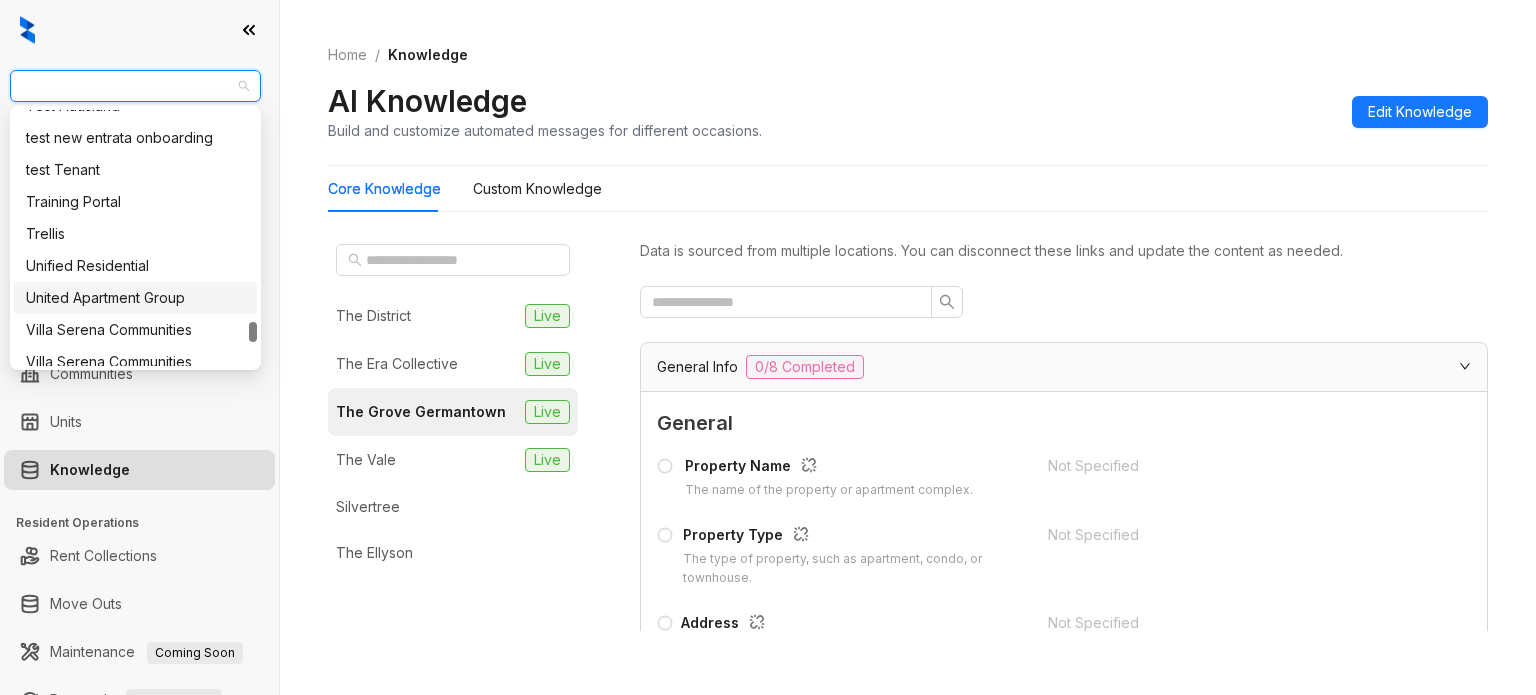 click on "United Apartment Group" at bounding box center [135, 298] 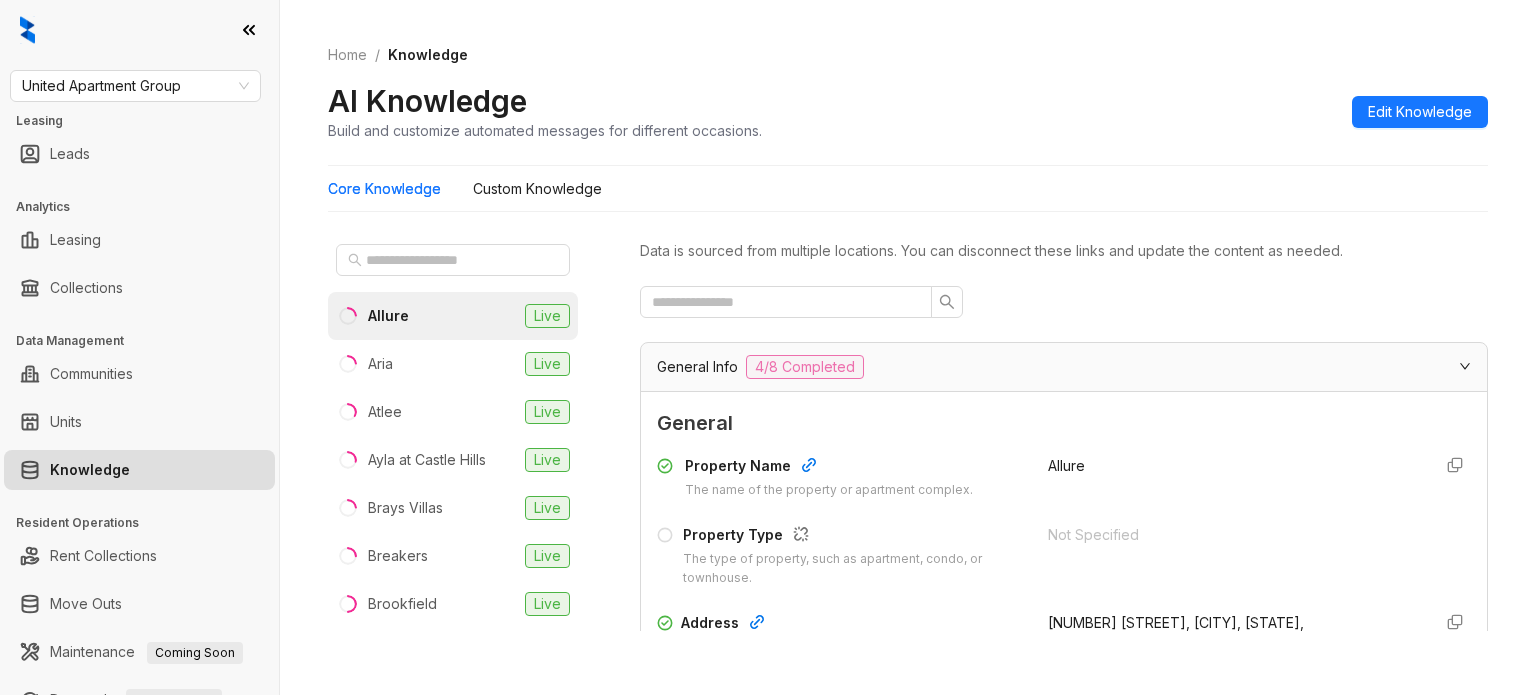 scroll, scrollTop: 0, scrollLeft: 0, axis: both 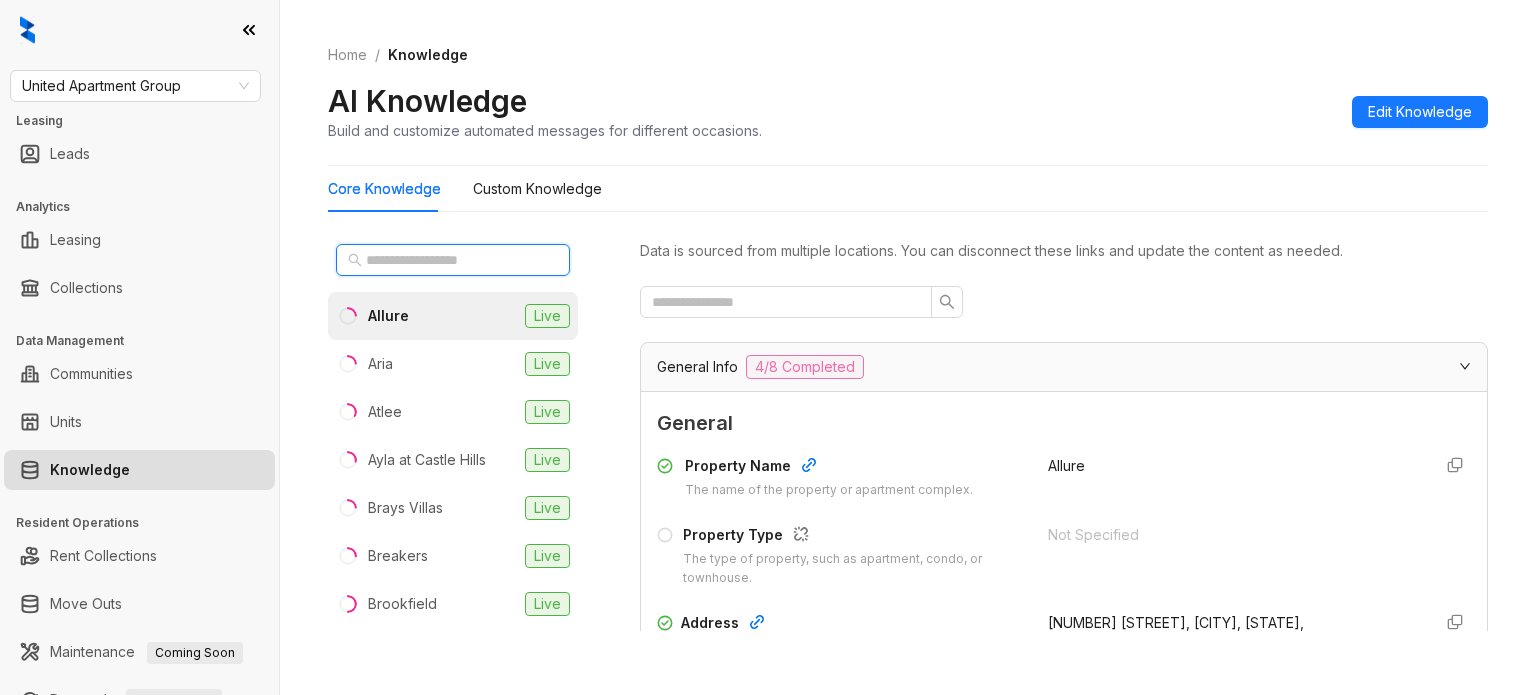 click at bounding box center [454, 260] 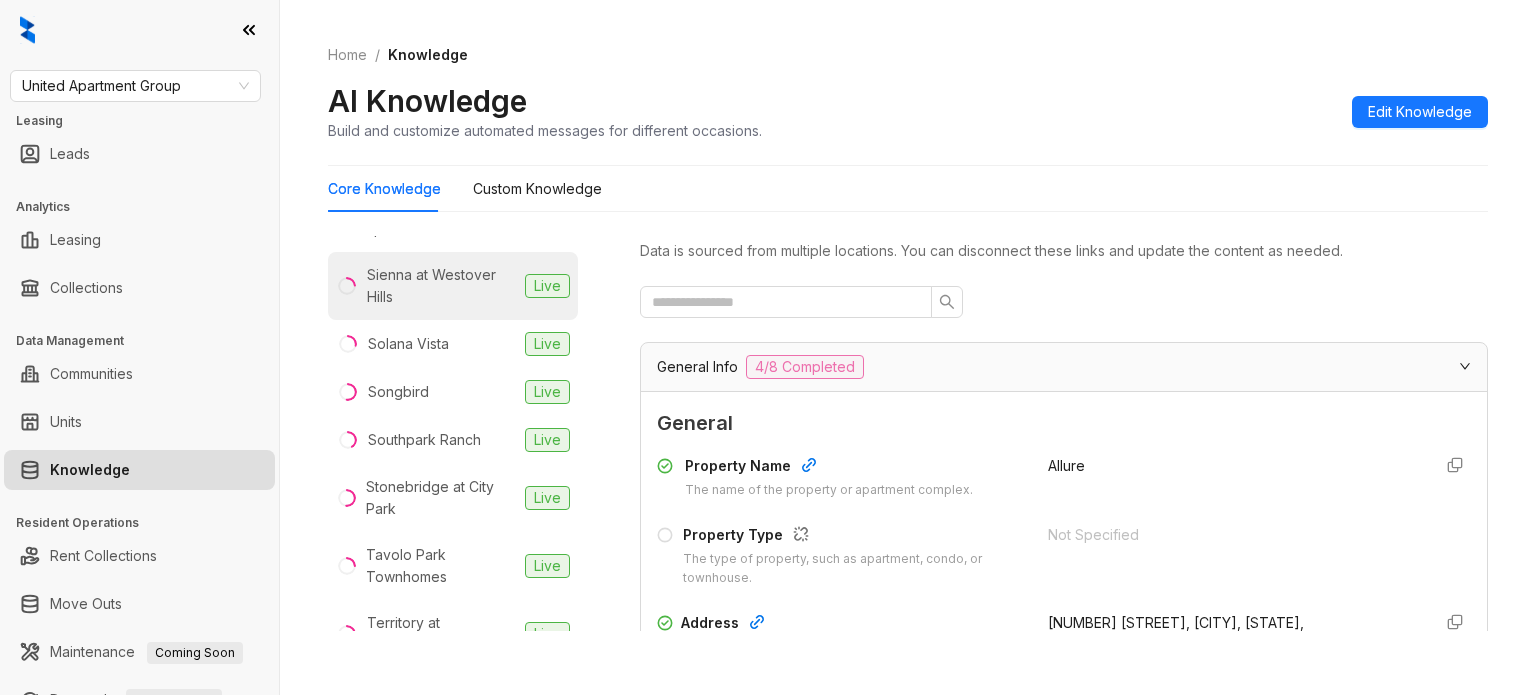 scroll, scrollTop: 1800, scrollLeft: 0, axis: vertical 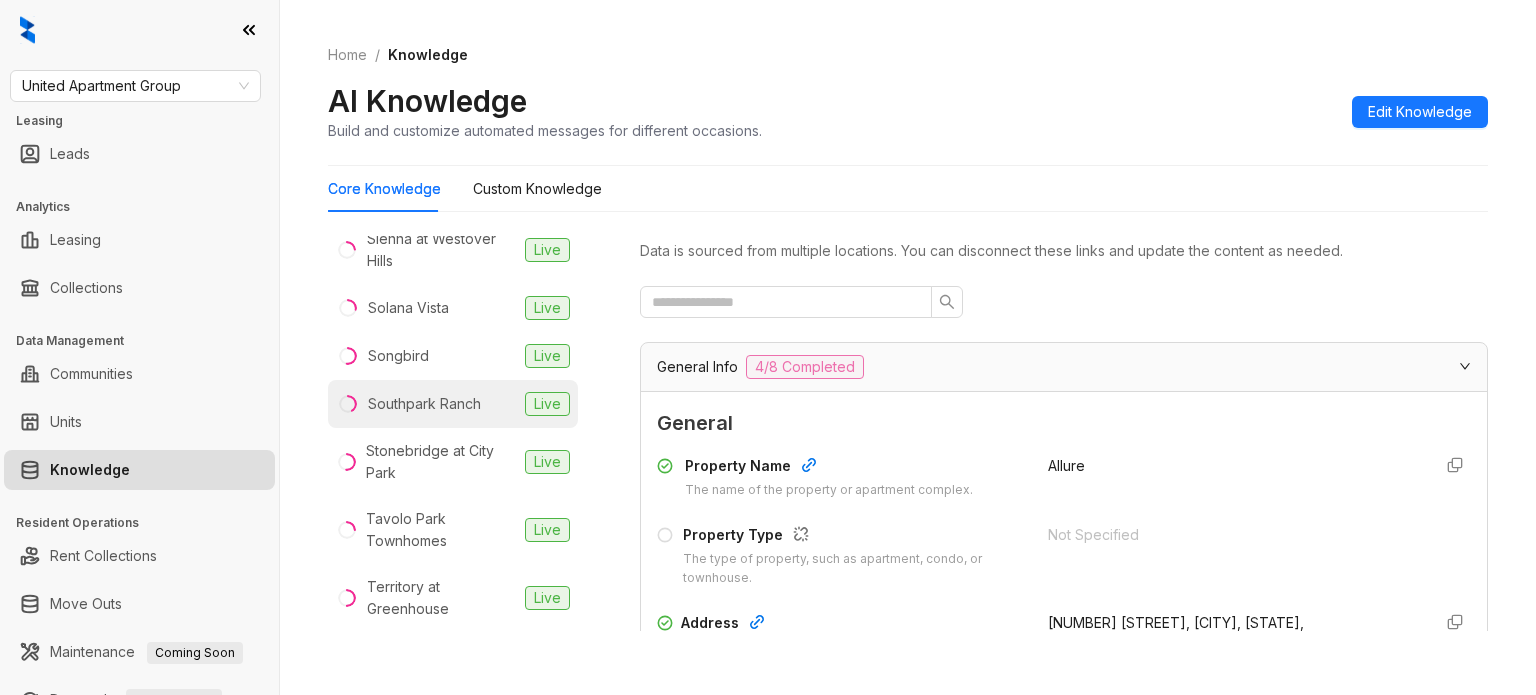 click on "Southpark Ranch" at bounding box center (424, 404) 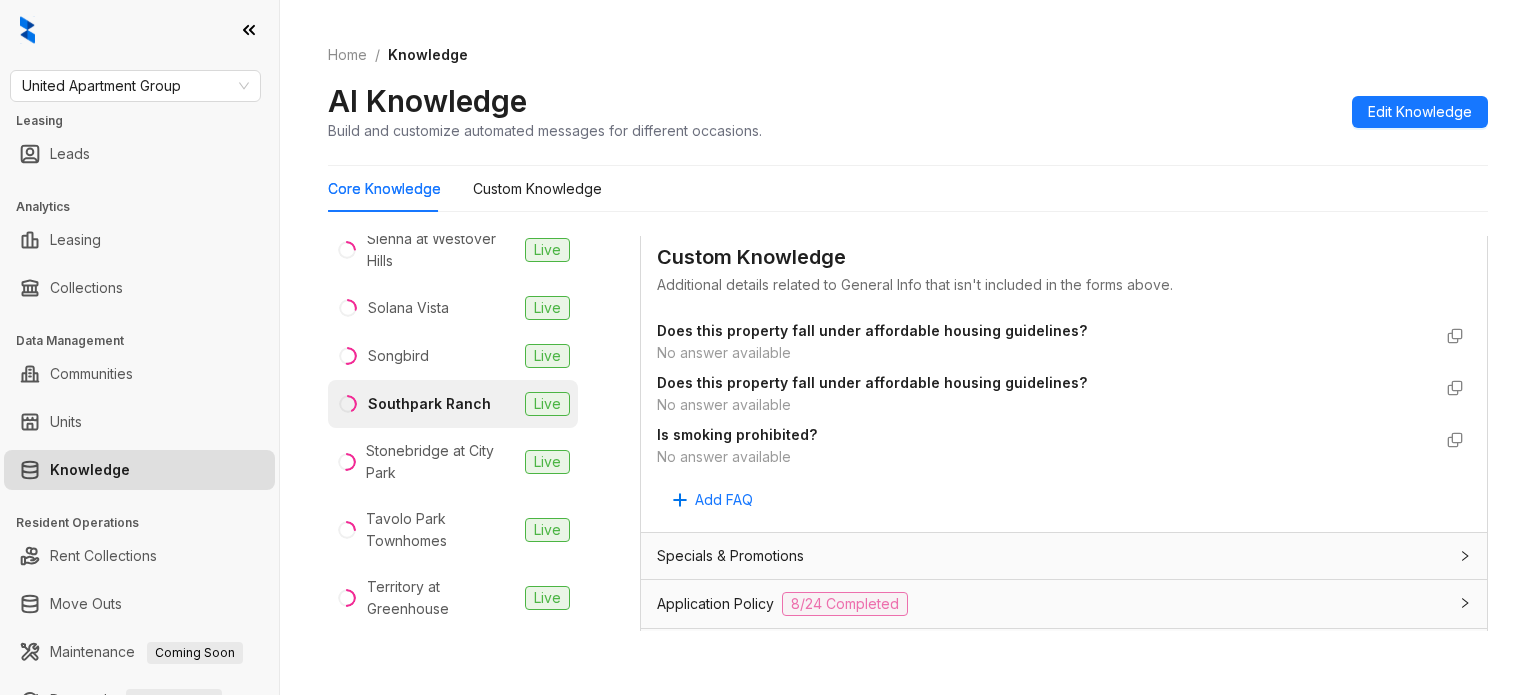 scroll, scrollTop: 1100, scrollLeft: 0, axis: vertical 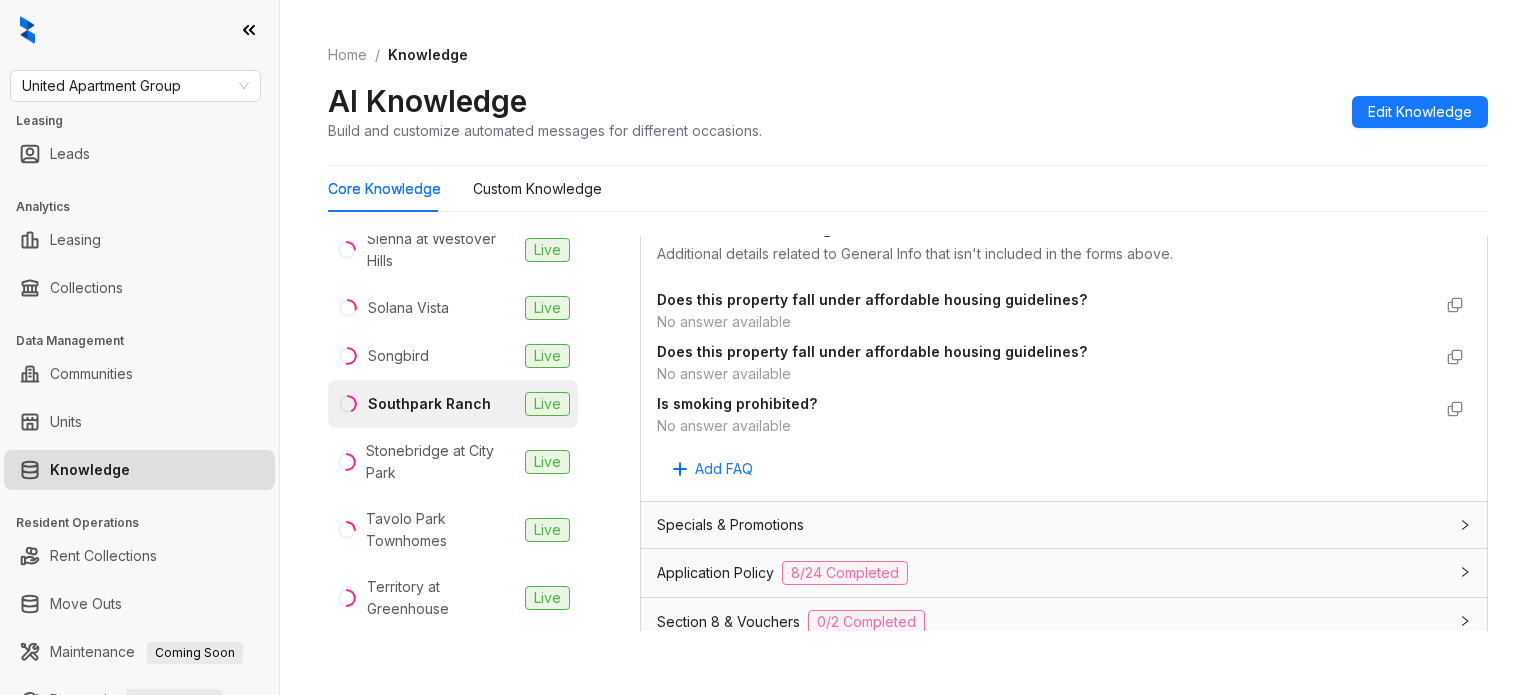 click on "Does this property fall under affordable housing guidelines?" at bounding box center [872, 299] 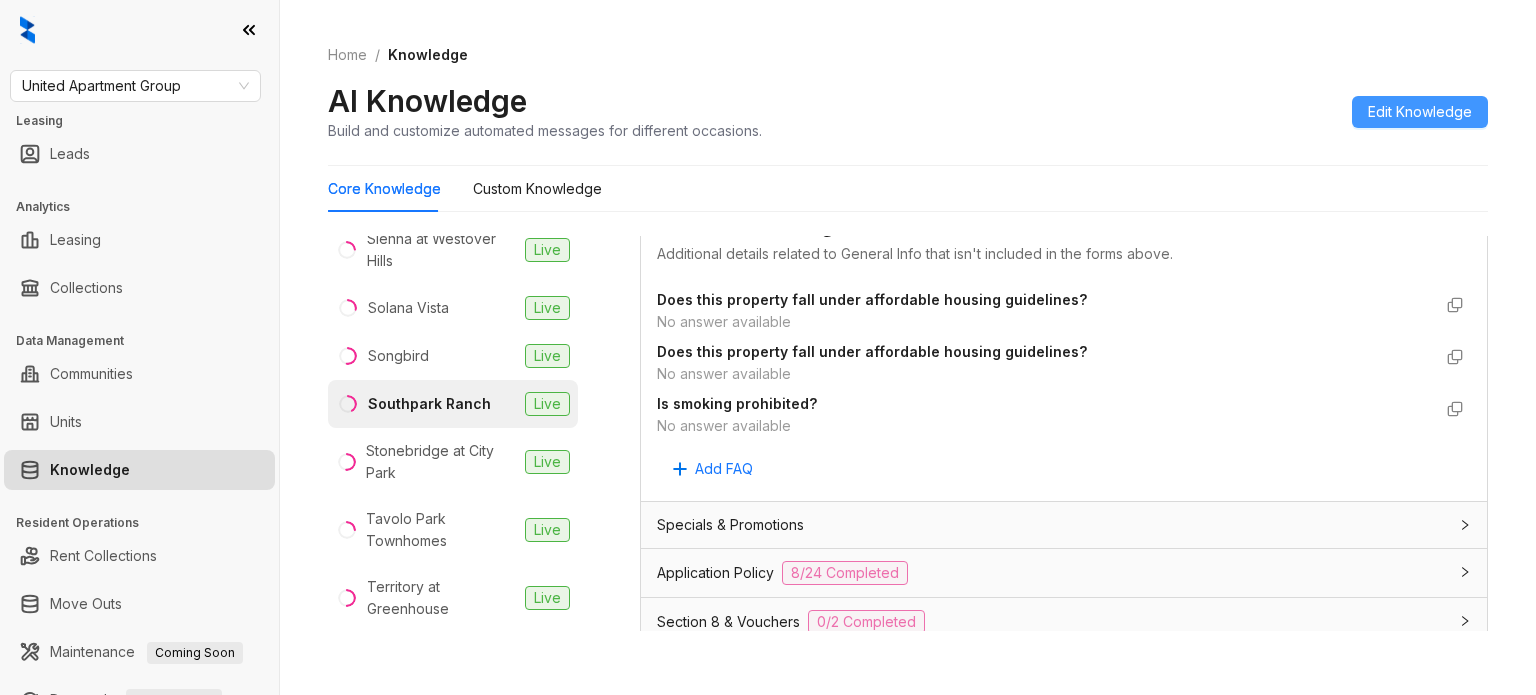 click on "Edit Knowledge" at bounding box center [1420, 112] 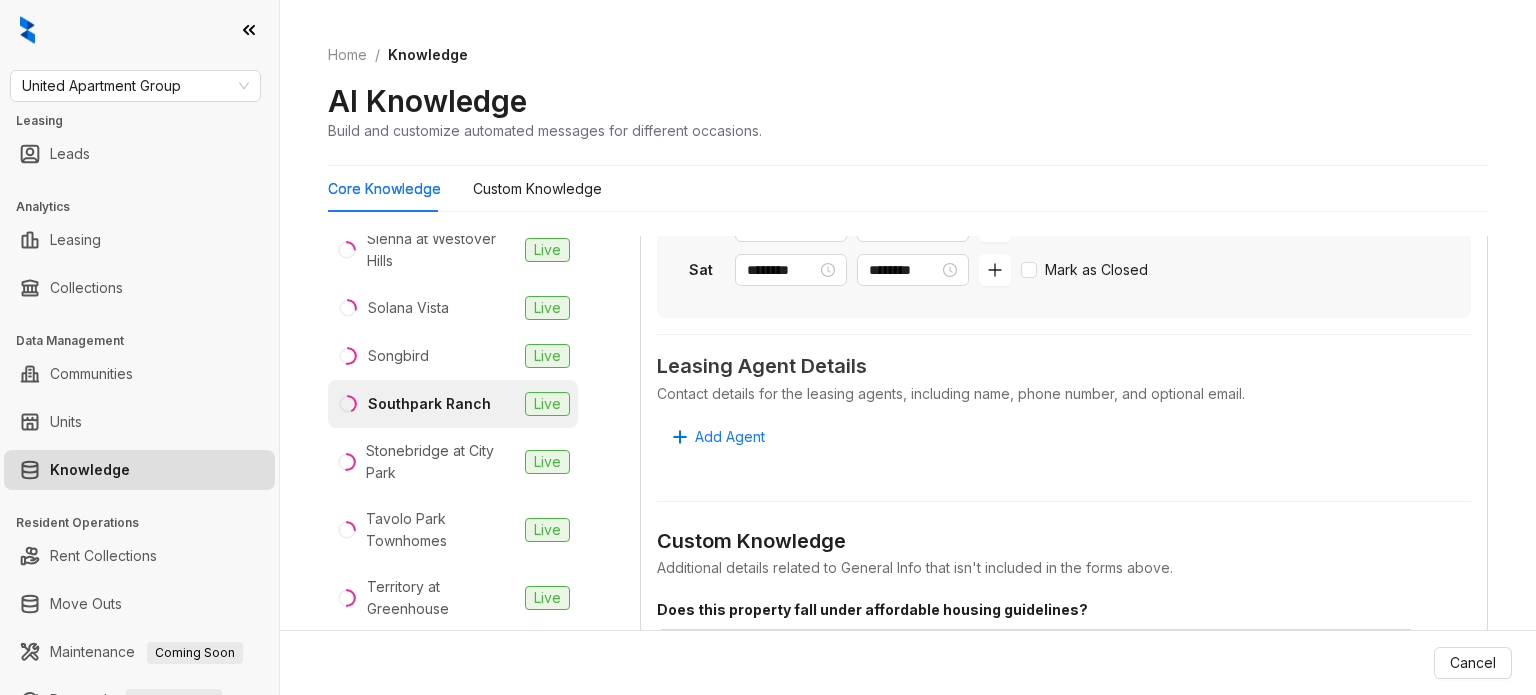 type 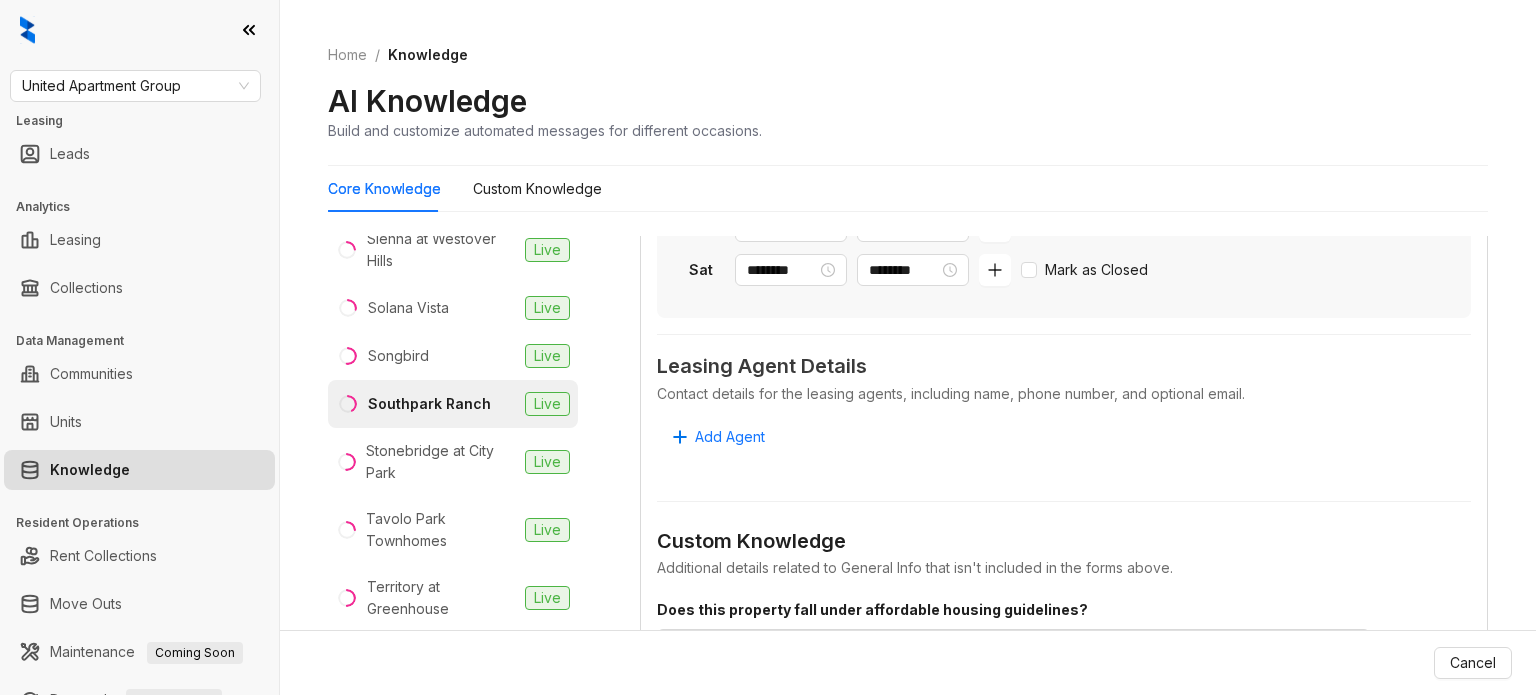 scroll, scrollTop: 1414, scrollLeft: 0, axis: vertical 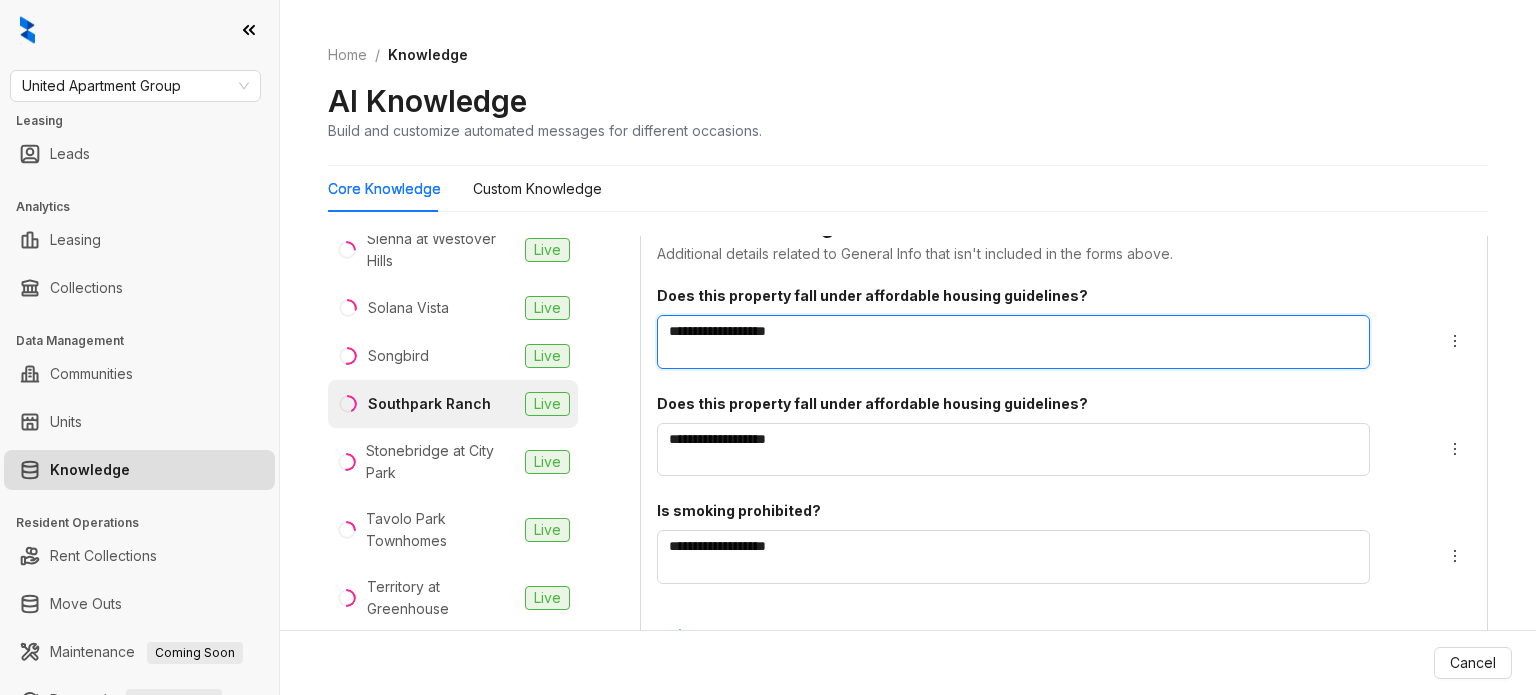 click on "**********" at bounding box center (1013, 342) 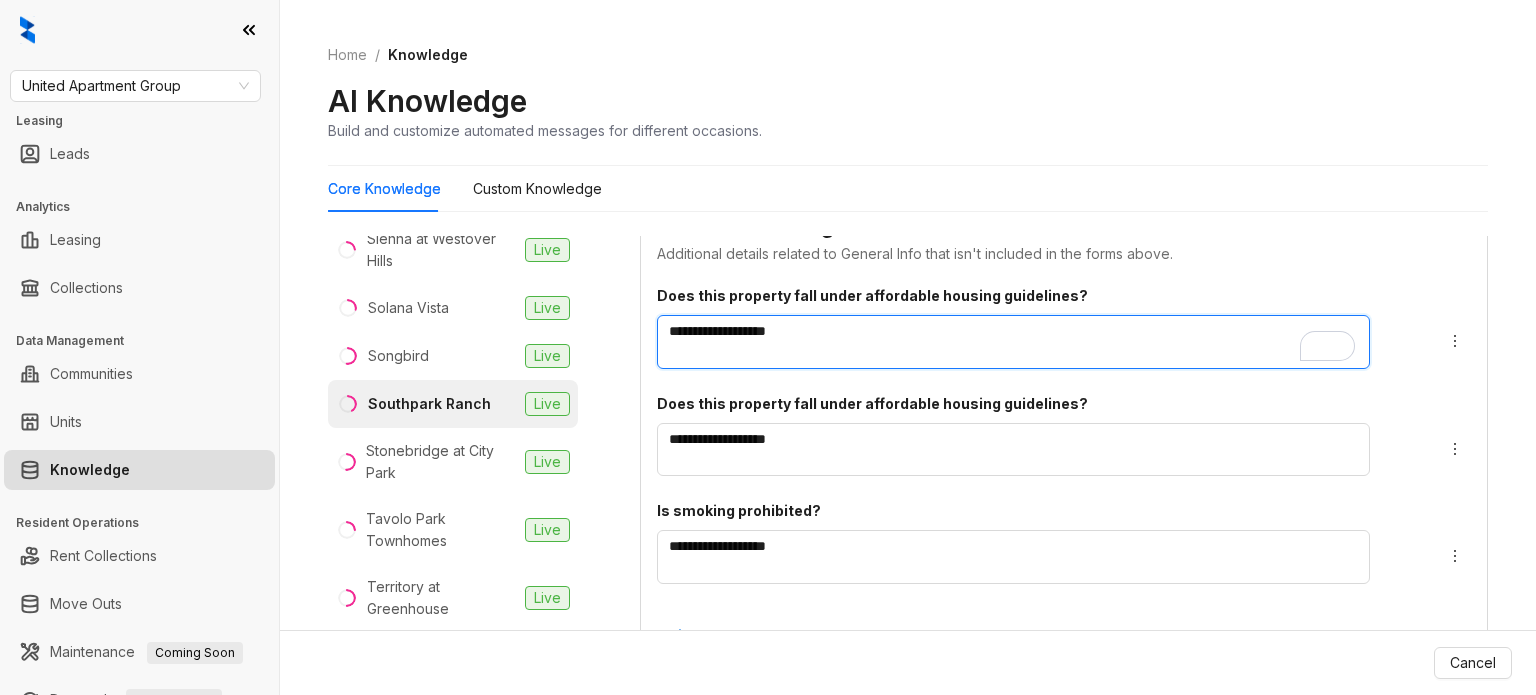 scroll, scrollTop: 1414, scrollLeft: 0, axis: vertical 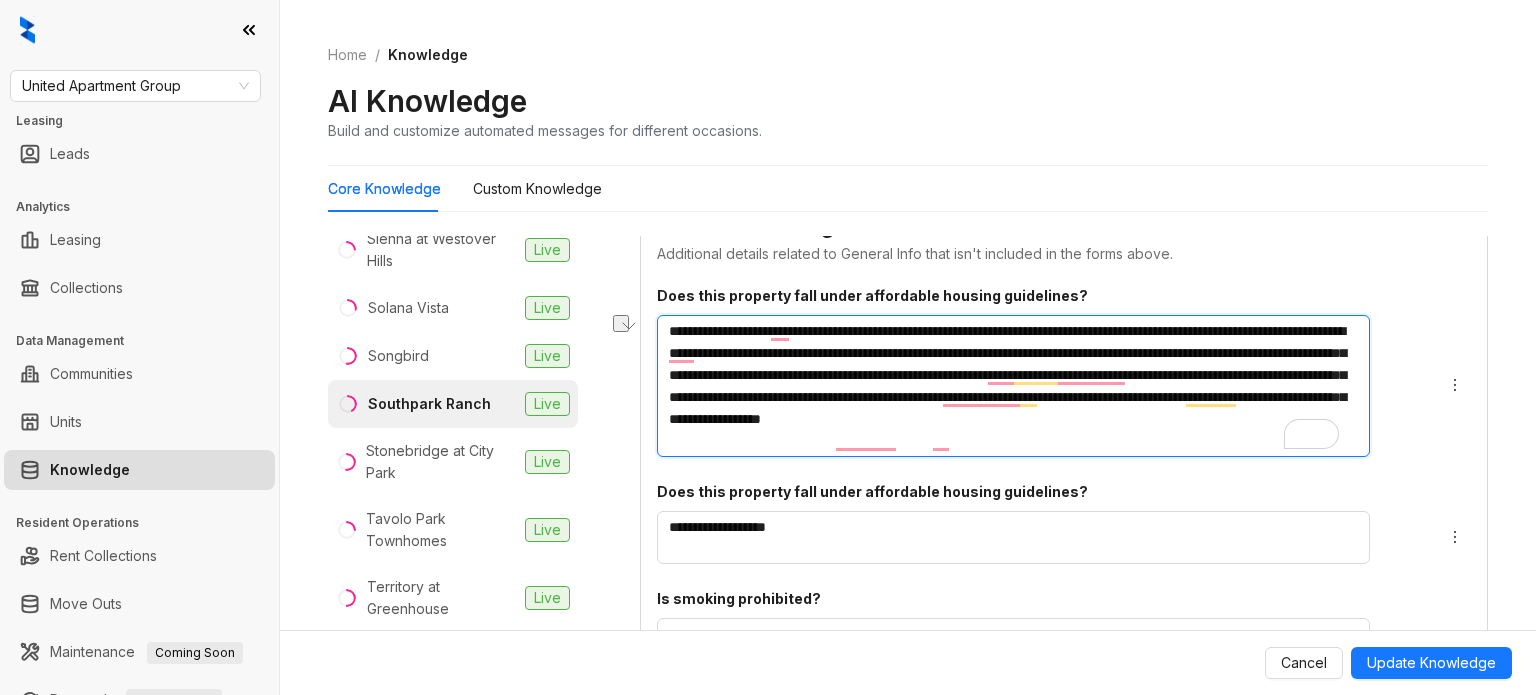 click on "Allure Live Aria Live Atlee Live Ayla at Castle Hills Live Brays Villas Live Breakers Live Brookfield Live CW Cypresswood Live Contigo Westover Hills Live Costa Biscaya Live Costa Cadiz Live Costa Mirada Live Country Club Manor Live Dominion at Oak Forest Live Eagle Ridge Live Gulf Breeze Live Hilltop Oaks Live Madison Park Live Mansions at Hastings Green Family Live Mansions at Hastings Green Senior Live Mason Park Live Mirador Live Montabella at Oak Forest Live Oak Creek Live Oak Meadow Villa Live Oaks at La Cantera Live Oxbow Hill Country Live Park at Tour 18 Live Regatta Bay Live Richmond Towne Homes Live Ryze at Sunfield Live Sawgrass Apartments Live Shadow Creek Apartments Live Sienna at Westover Hills Live Solana Vista Live Songbird Live Southpark Ranch Live Stonebridge at City Park Live Tavolo Park Townhomes Live Territory at Greenhouse Live The Ayva Live The Enclave at 1550 Live The Ranch at Cibolo Creek Live The Ranch at West End Live Trafalgar Live Trails at City Park Live Uptown Heights Live Live" at bounding box center [908, 438] 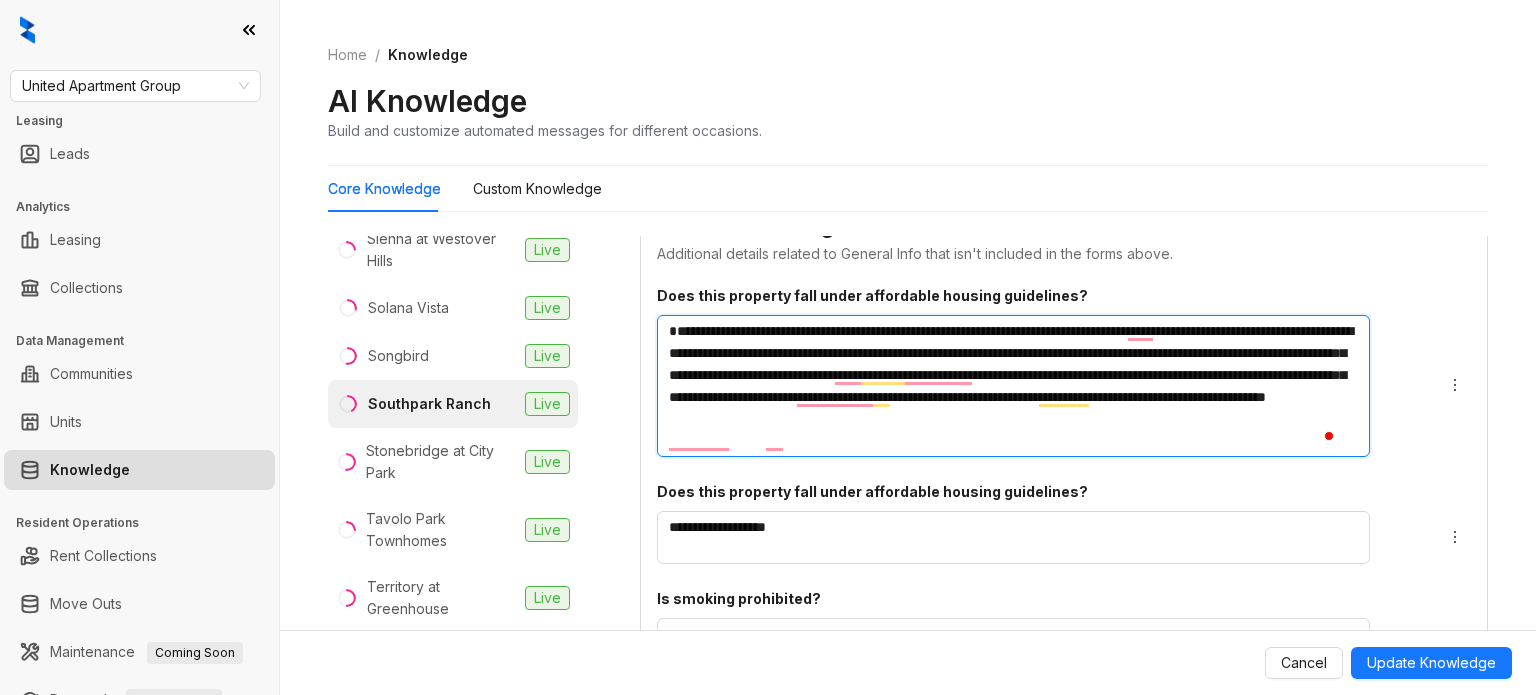type 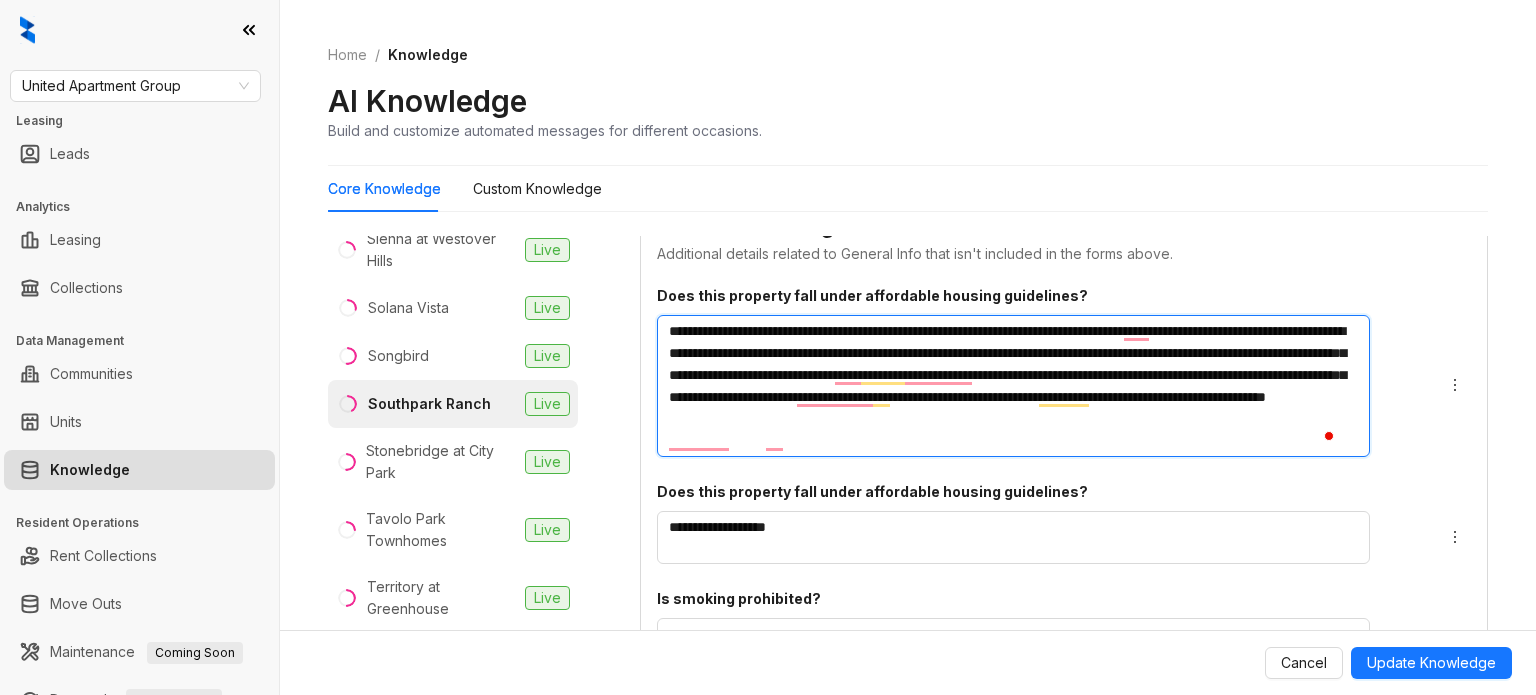 click on "**********" at bounding box center (1013, 386) 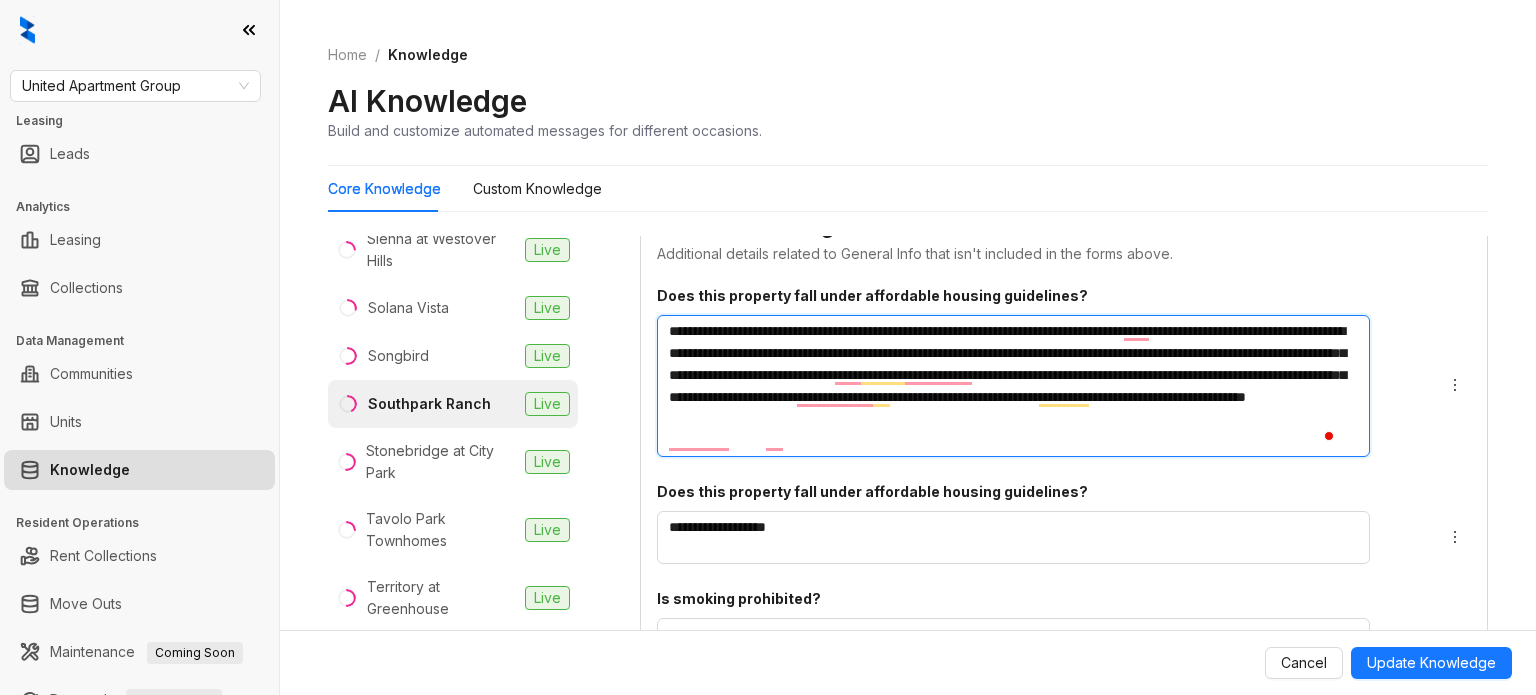 type 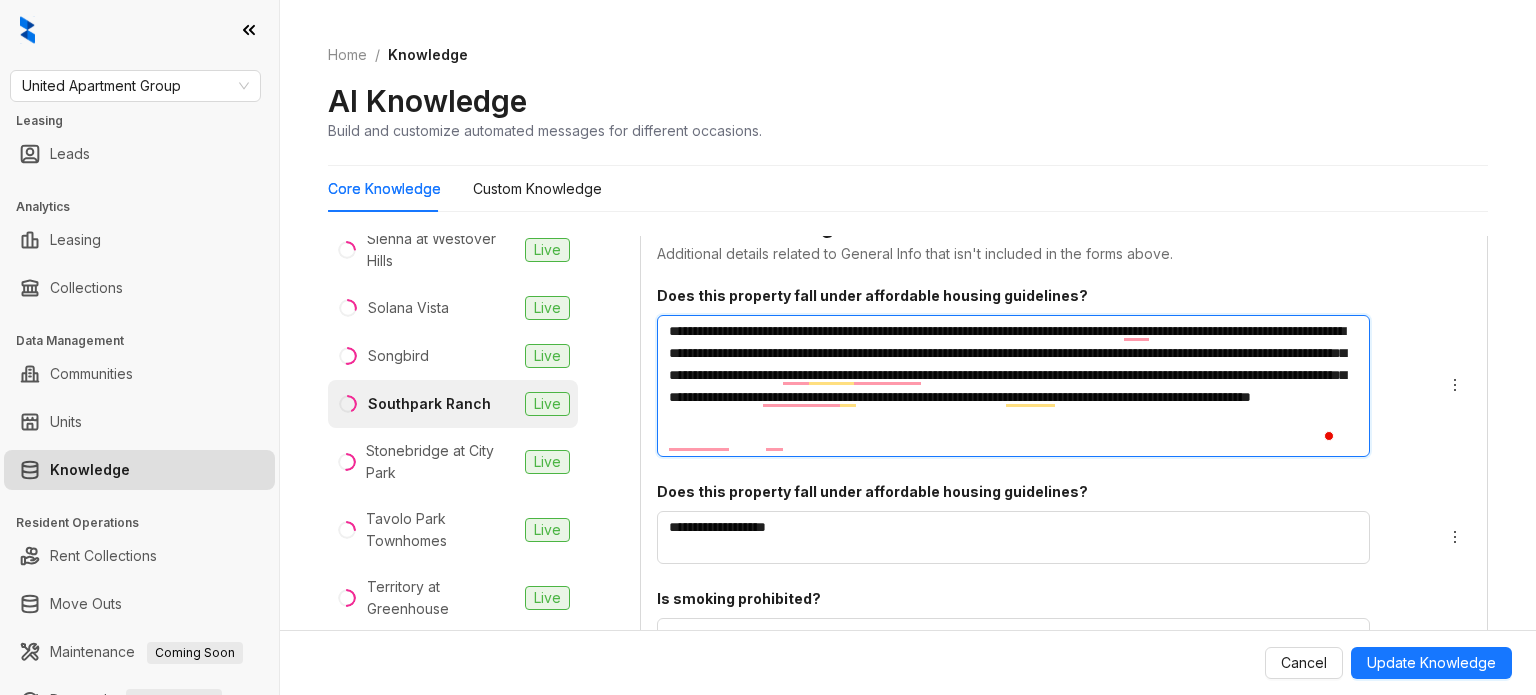 type 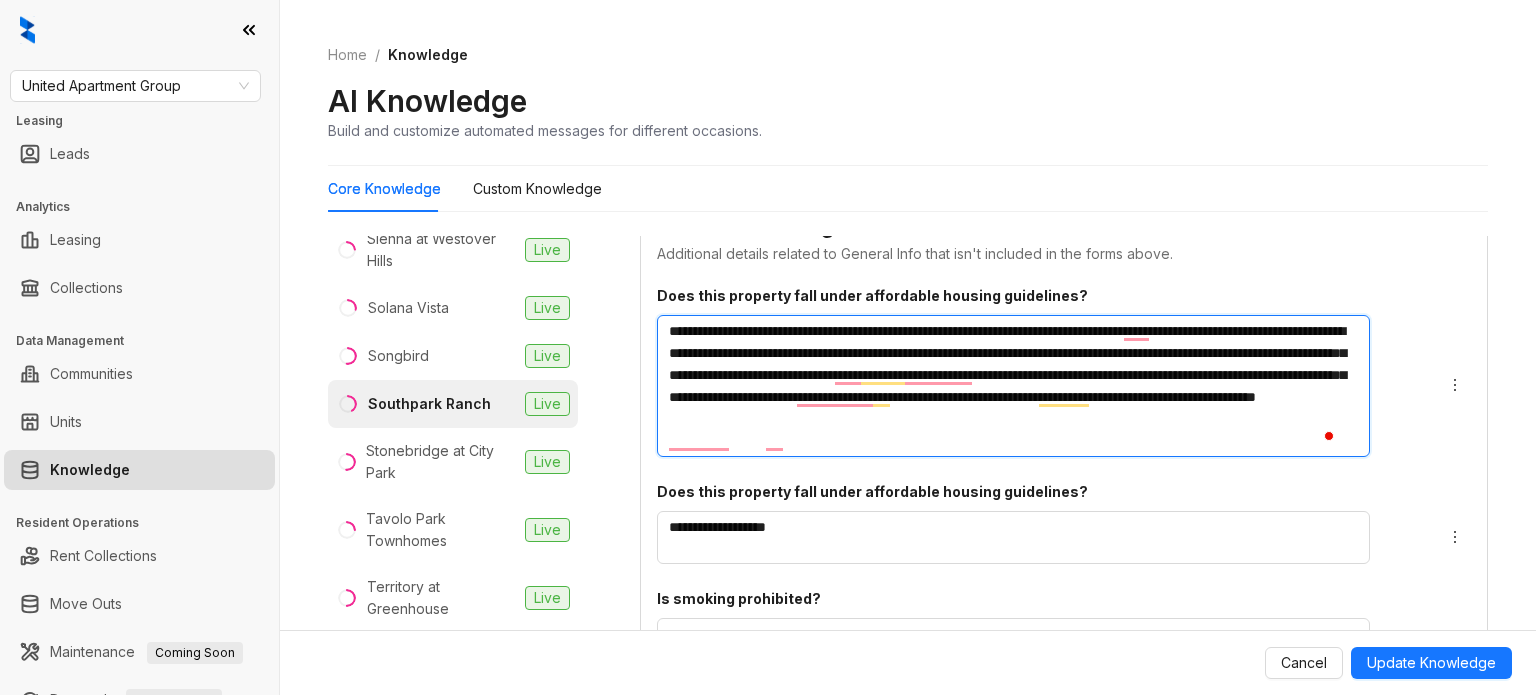 click on "**********" at bounding box center [1013, 386] 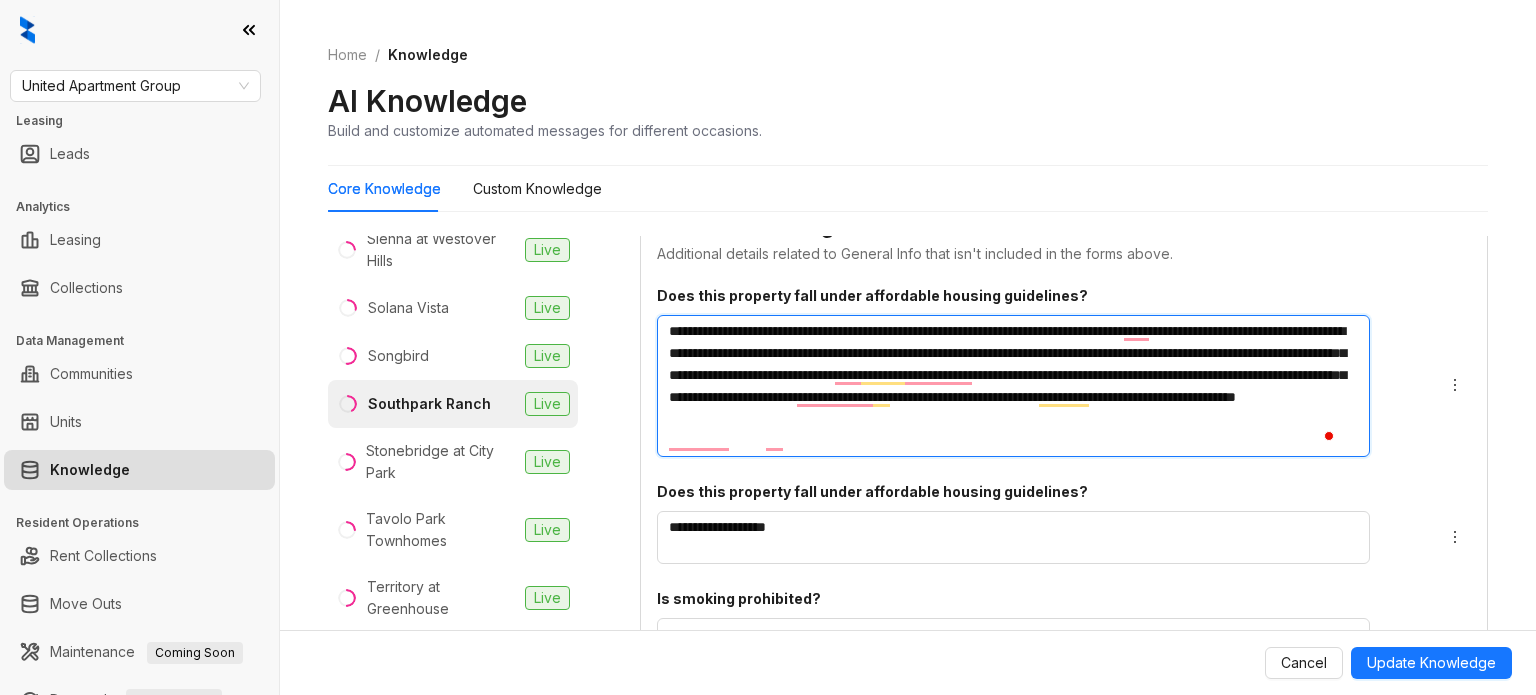 type 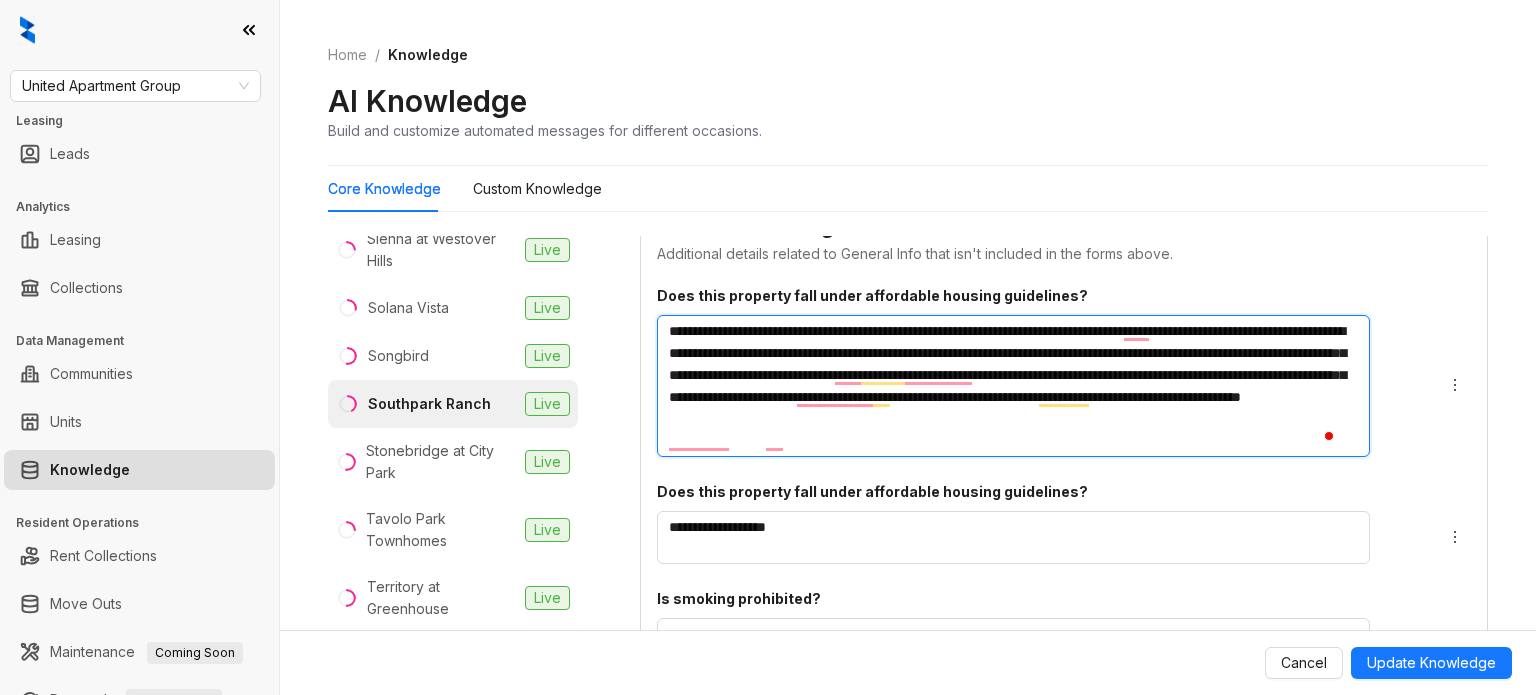 type 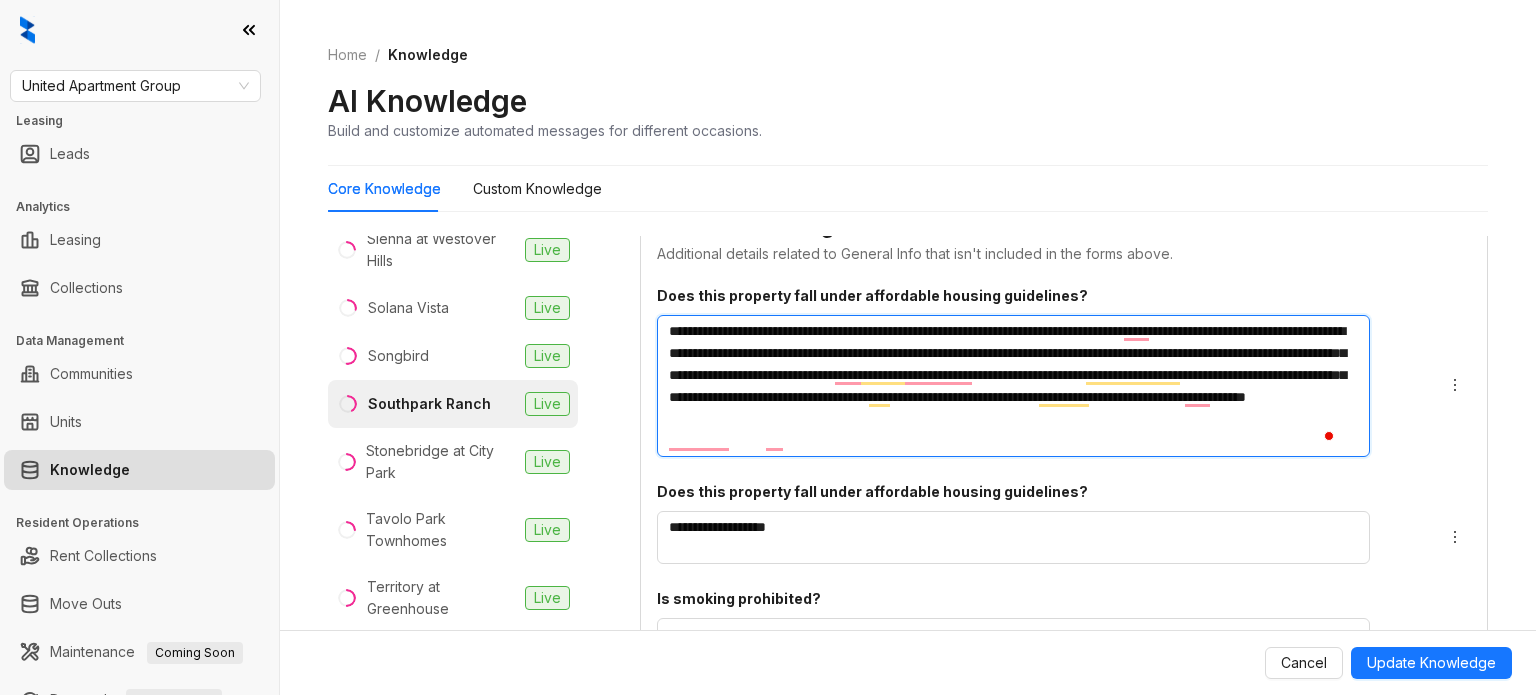 type 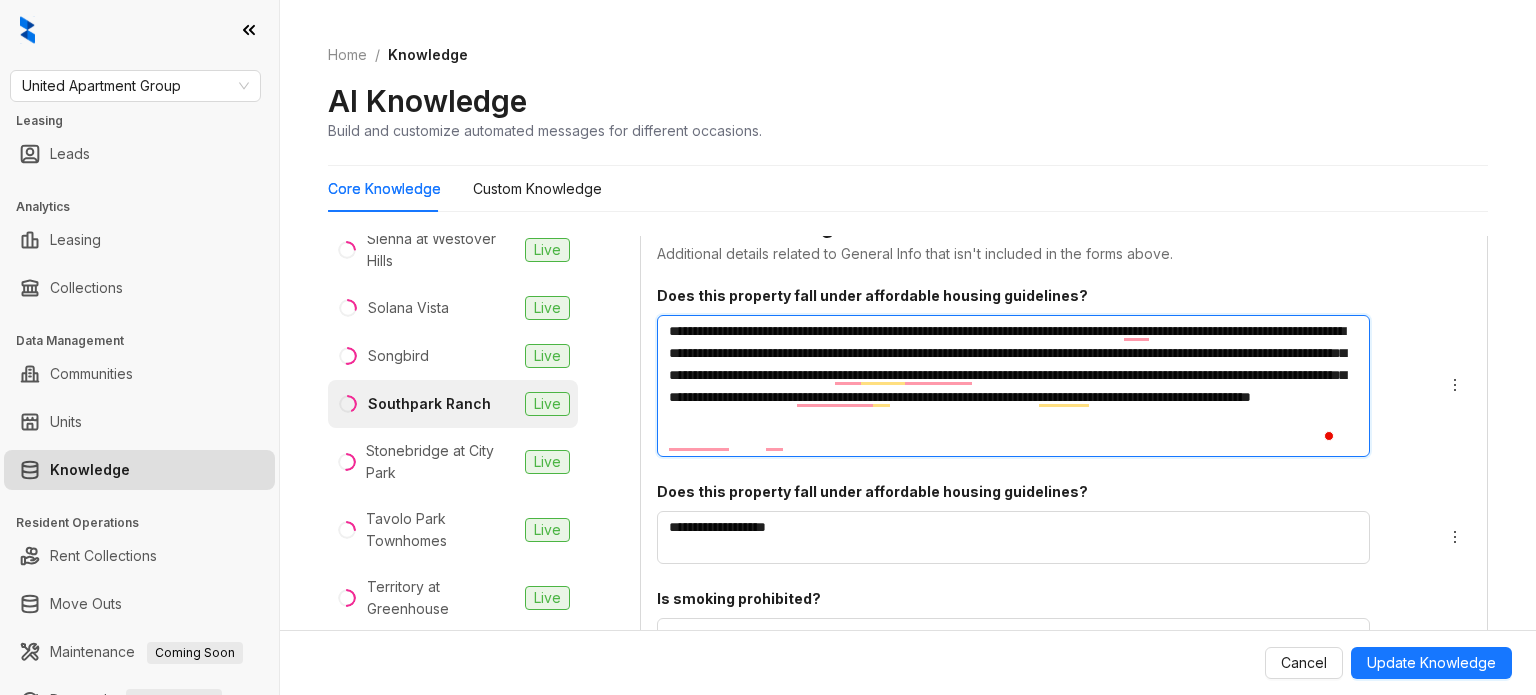 click on "**********" at bounding box center (1013, 386) 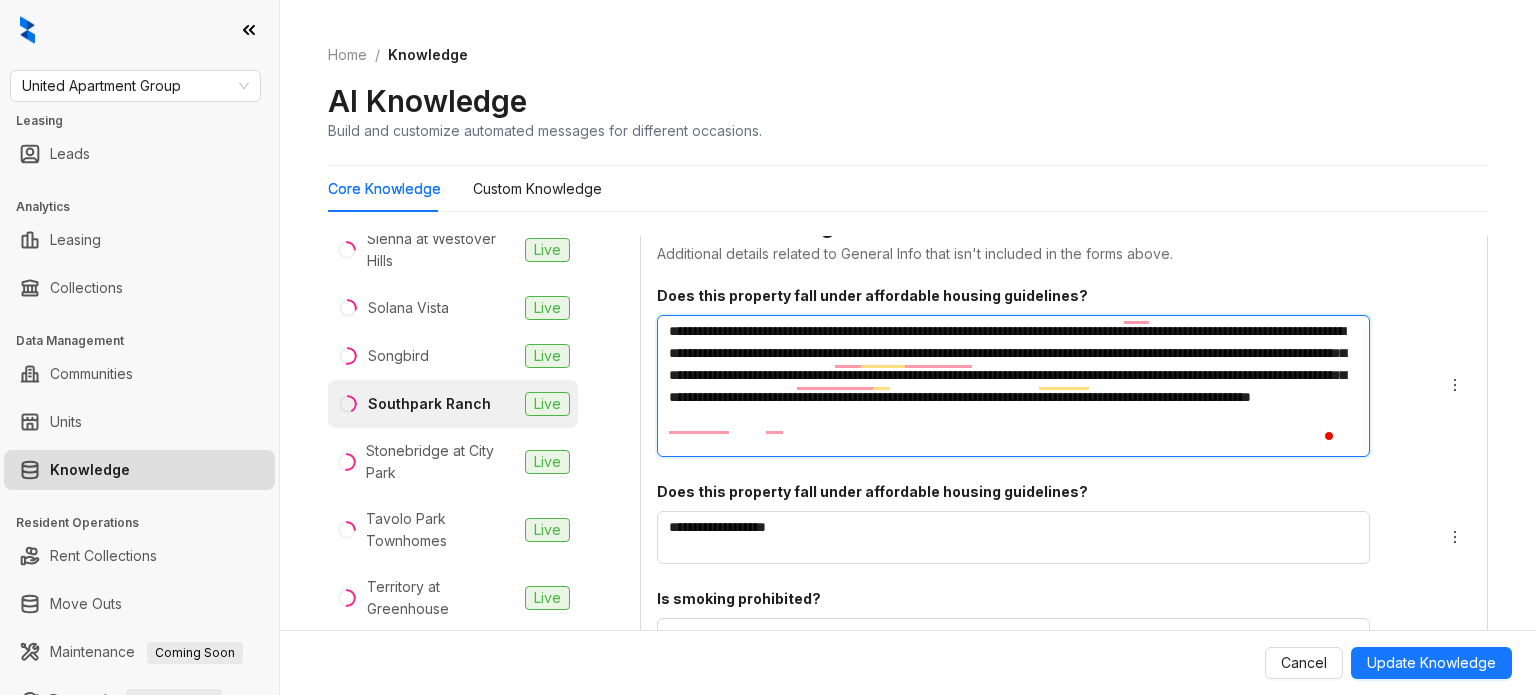 scroll, scrollTop: 44, scrollLeft: 0, axis: vertical 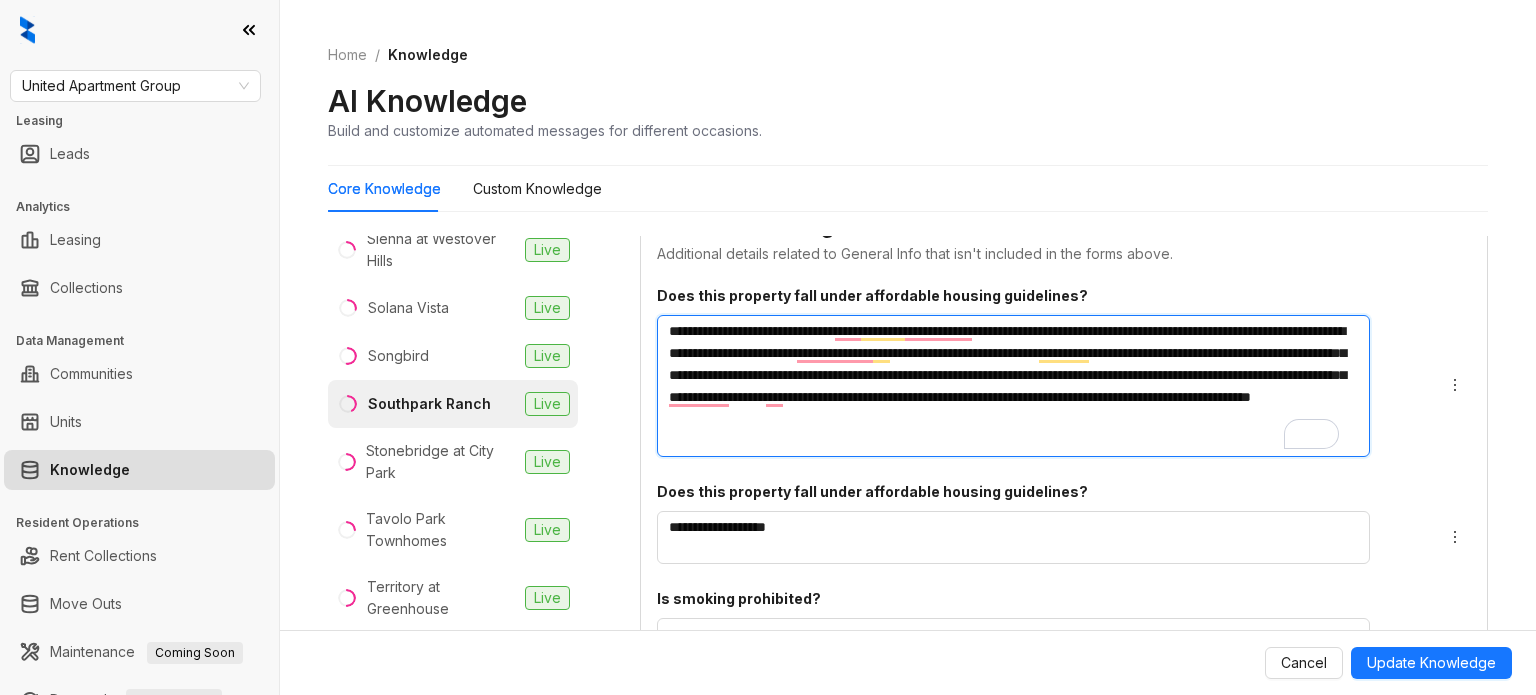 click on "**********" at bounding box center (1013, 386) 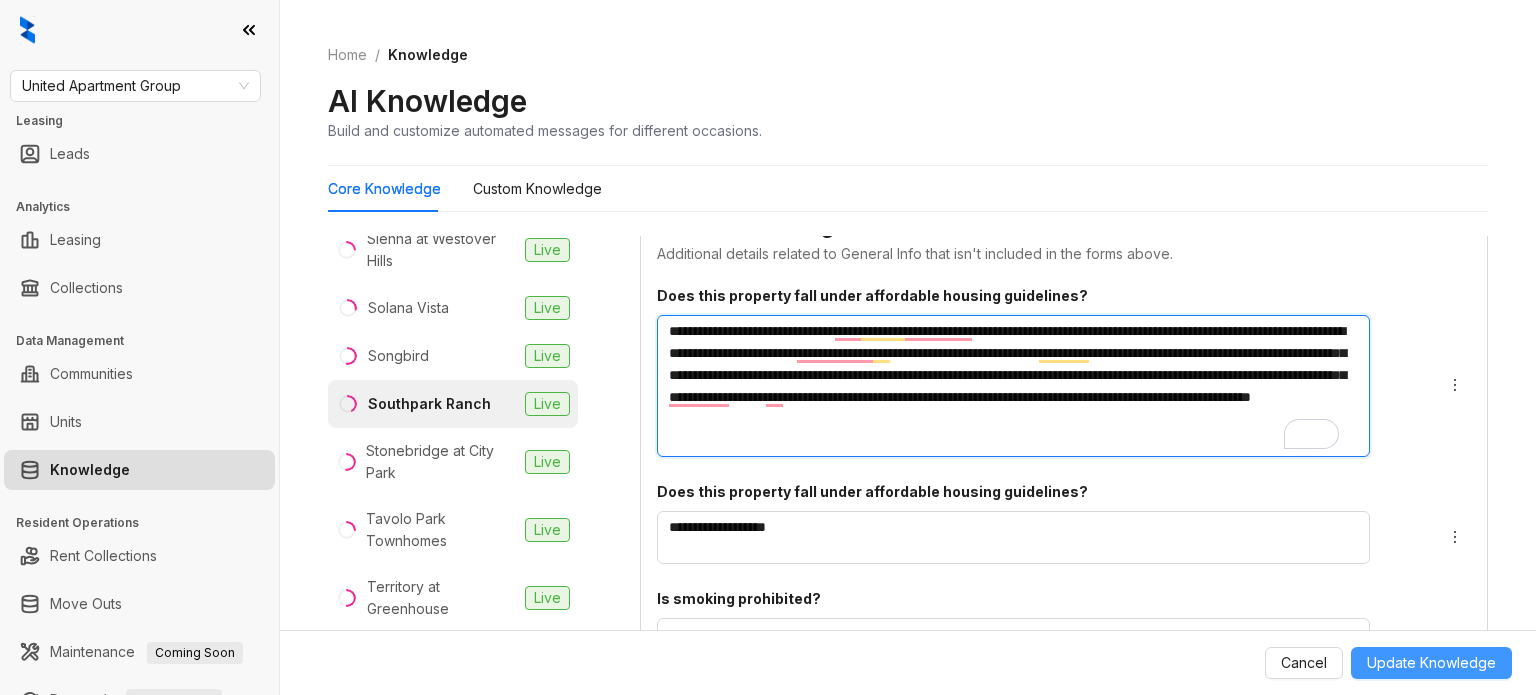type on "**********" 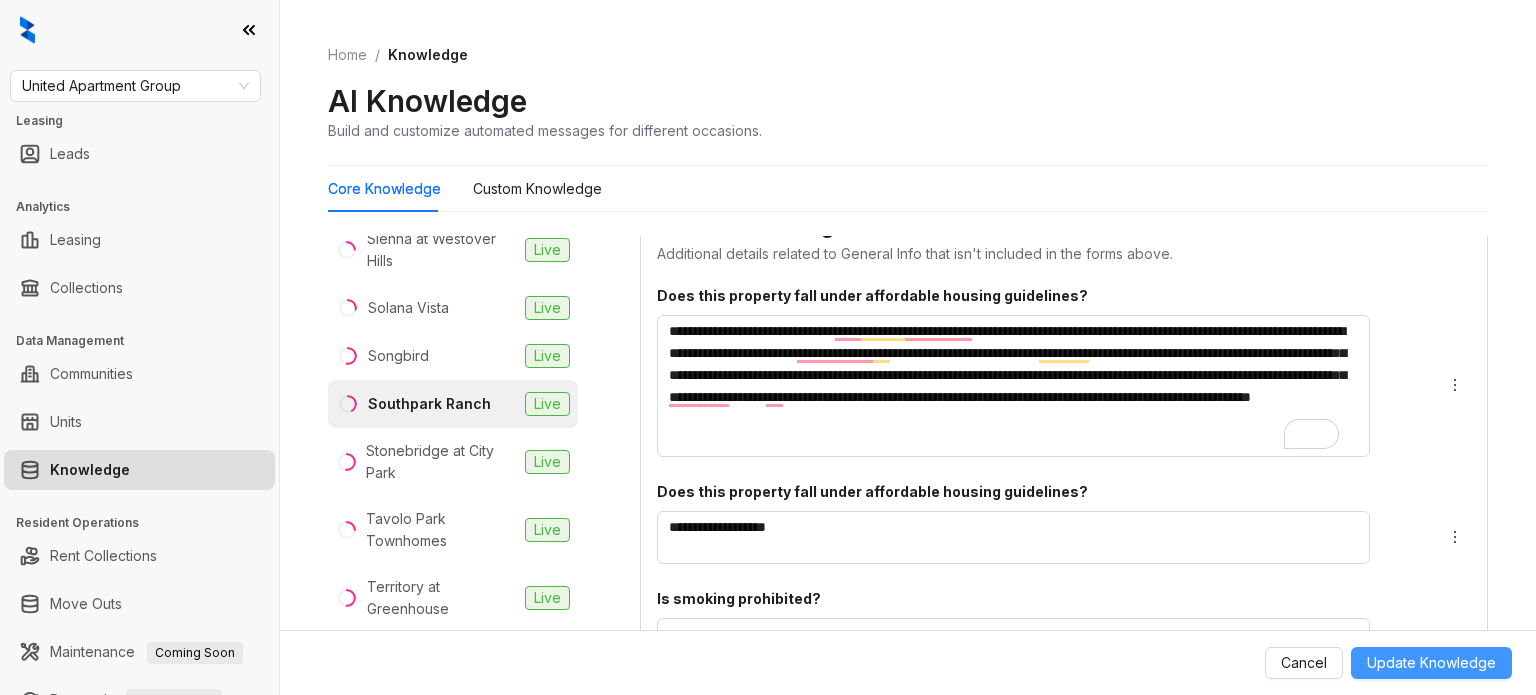 click on "Update Knowledge" at bounding box center (1431, 663) 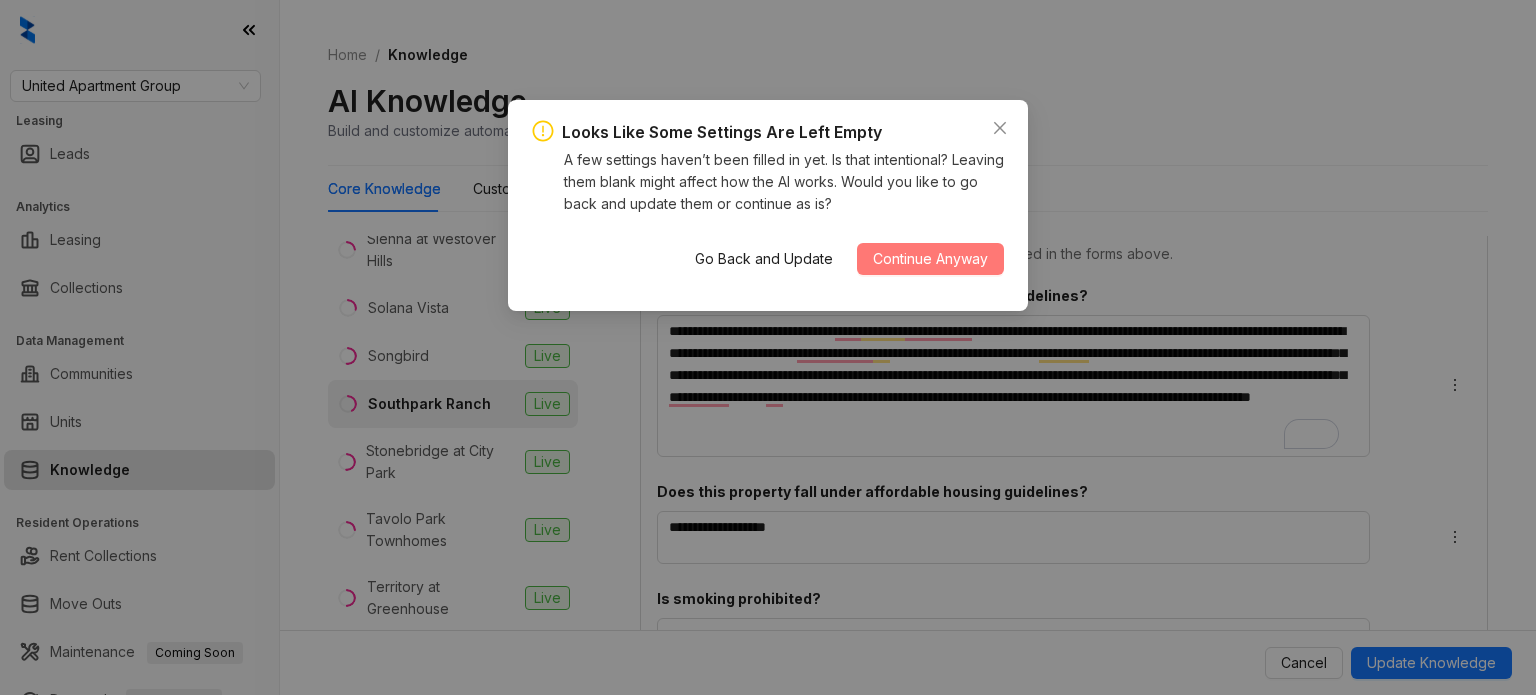click on "Continue Anyway" at bounding box center [930, 259] 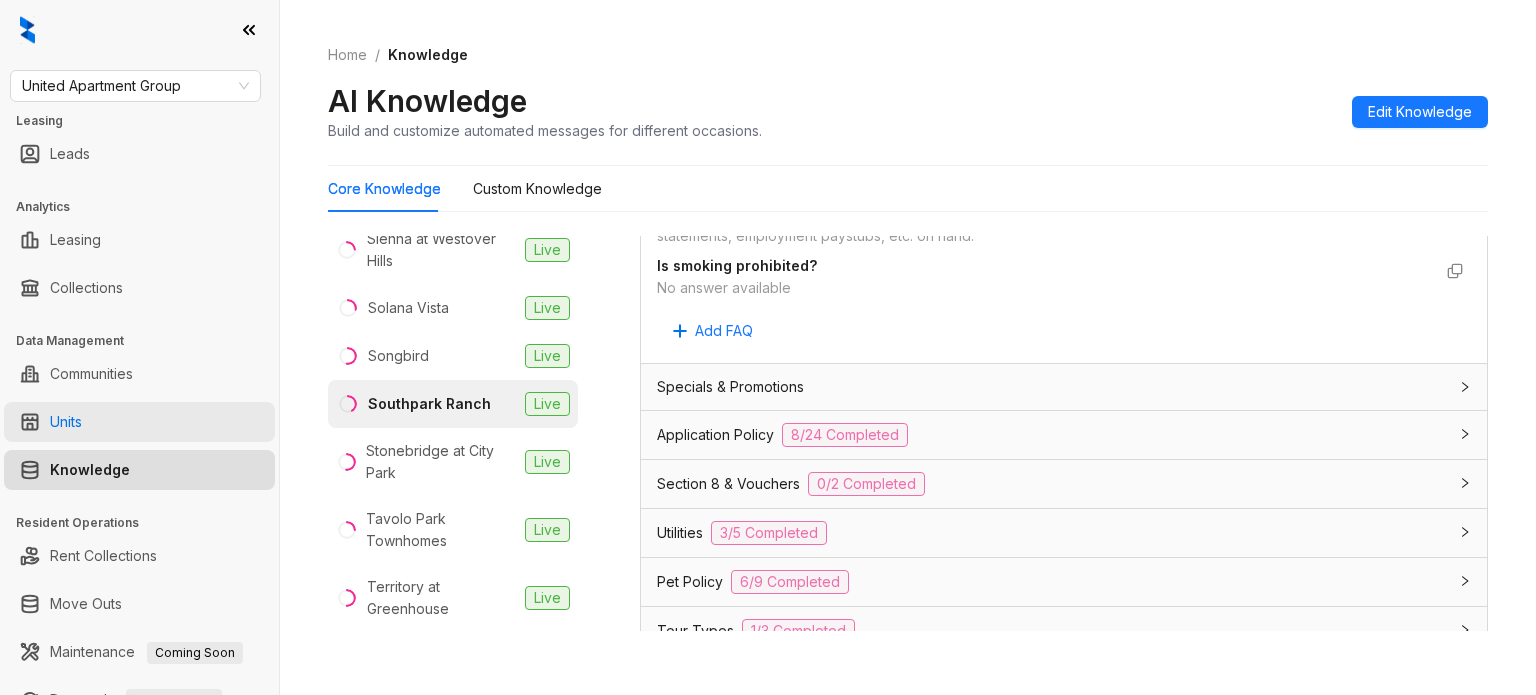 scroll, scrollTop: 1100, scrollLeft: 0, axis: vertical 